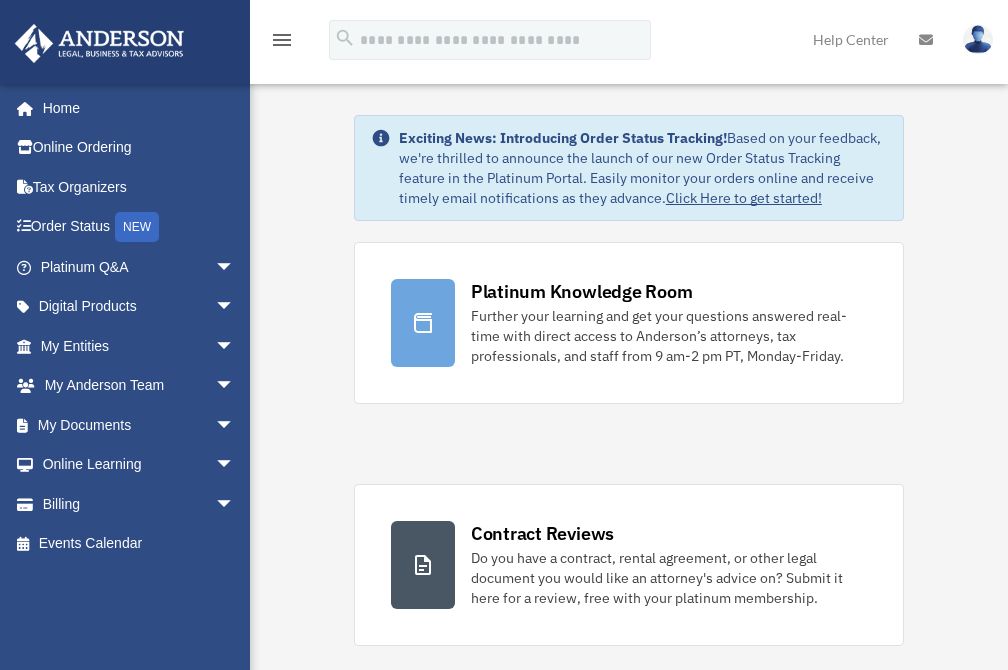 scroll, scrollTop: 0, scrollLeft: 0, axis: both 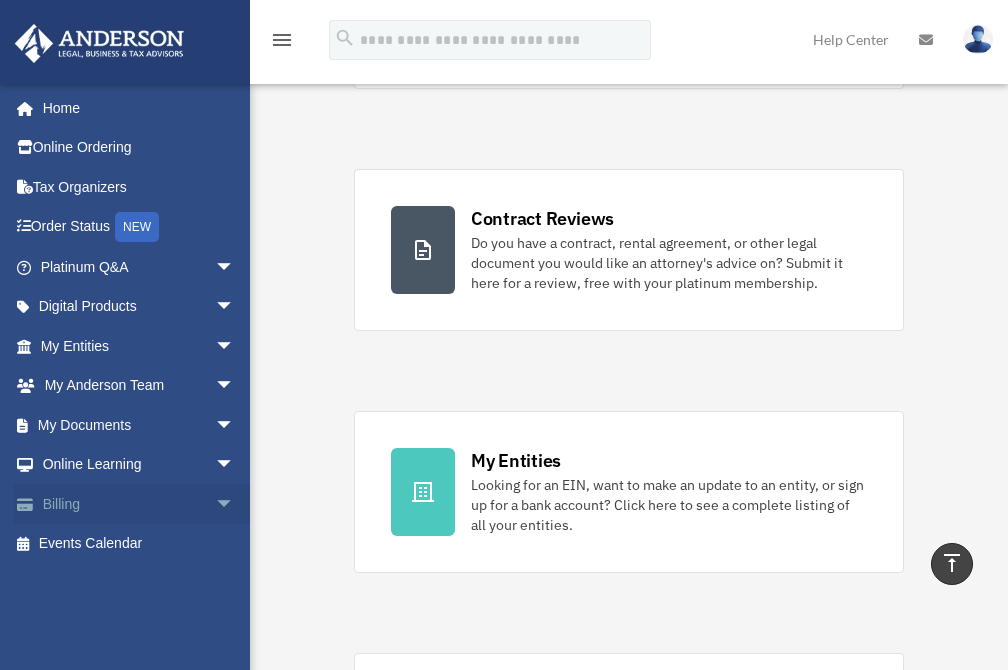 click on "arrow_drop_down" at bounding box center [235, 504] 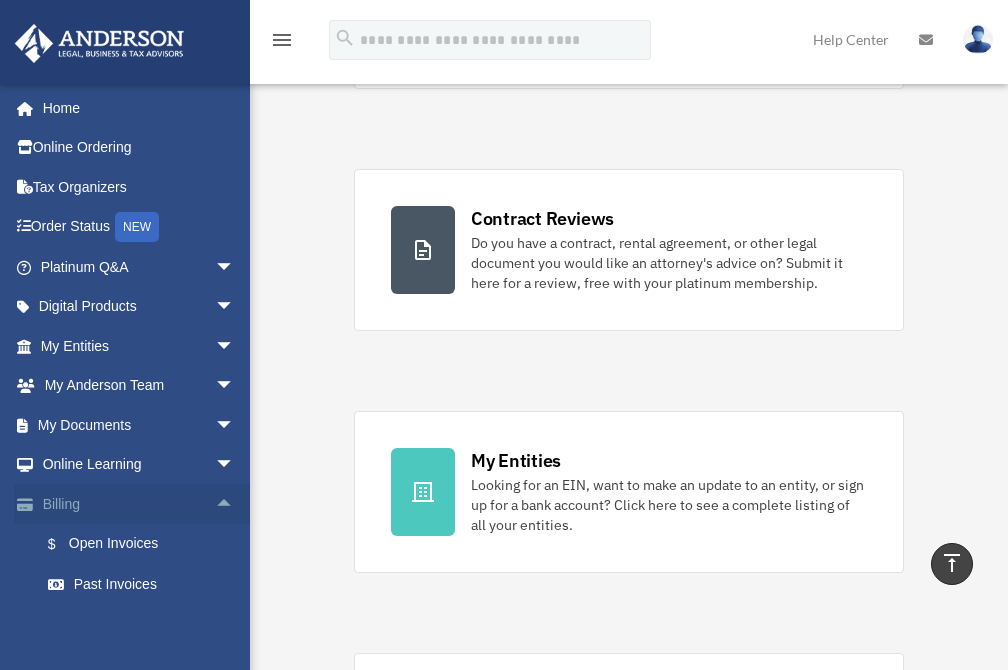 click on "arrow_drop_up" at bounding box center [235, 504] 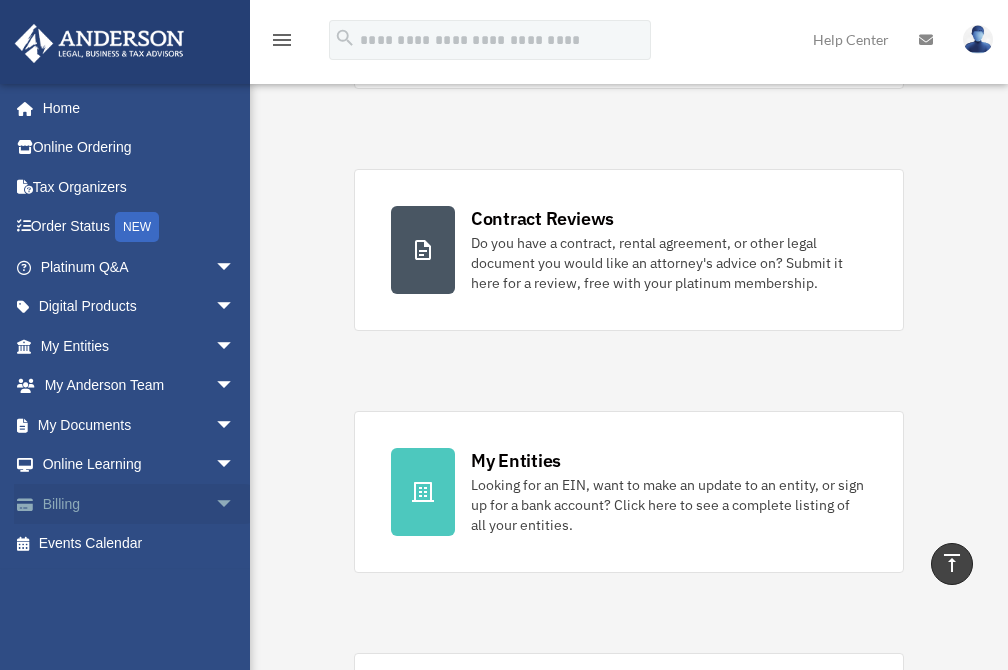 click on "Billing arrow_drop_down" at bounding box center (139, 504) 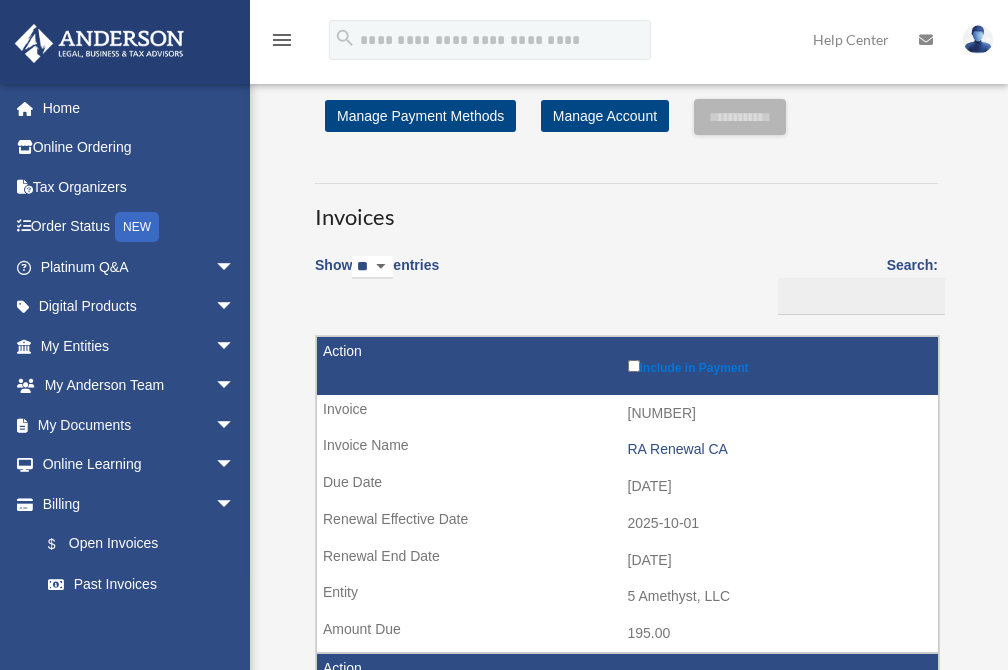 scroll, scrollTop: 0, scrollLeft: 0, axis: both 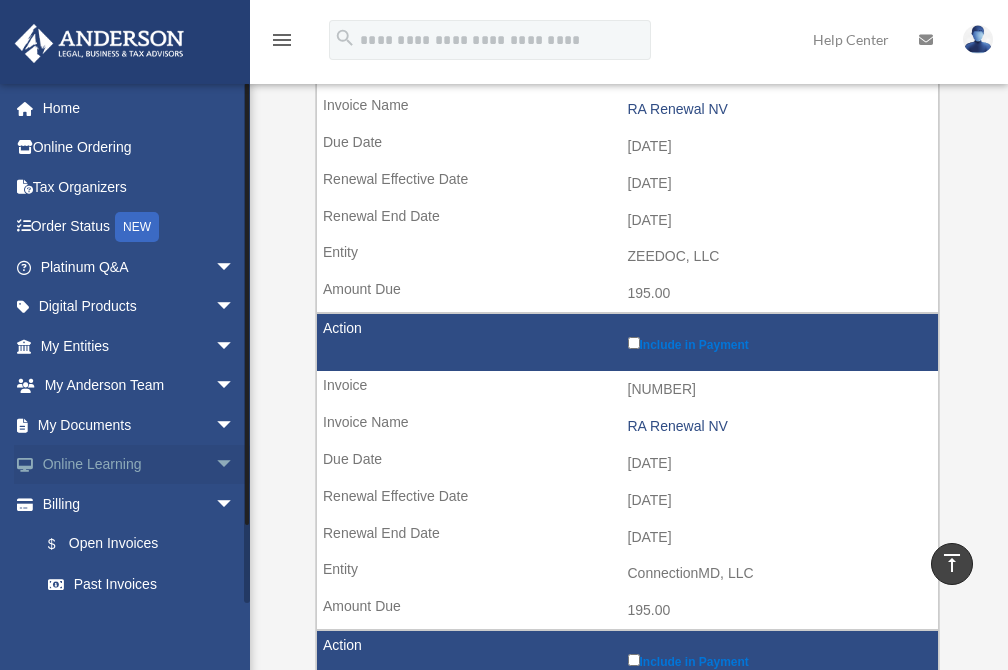click on "Online Learning arrow_drop_down" at bounding box center [139, 465] 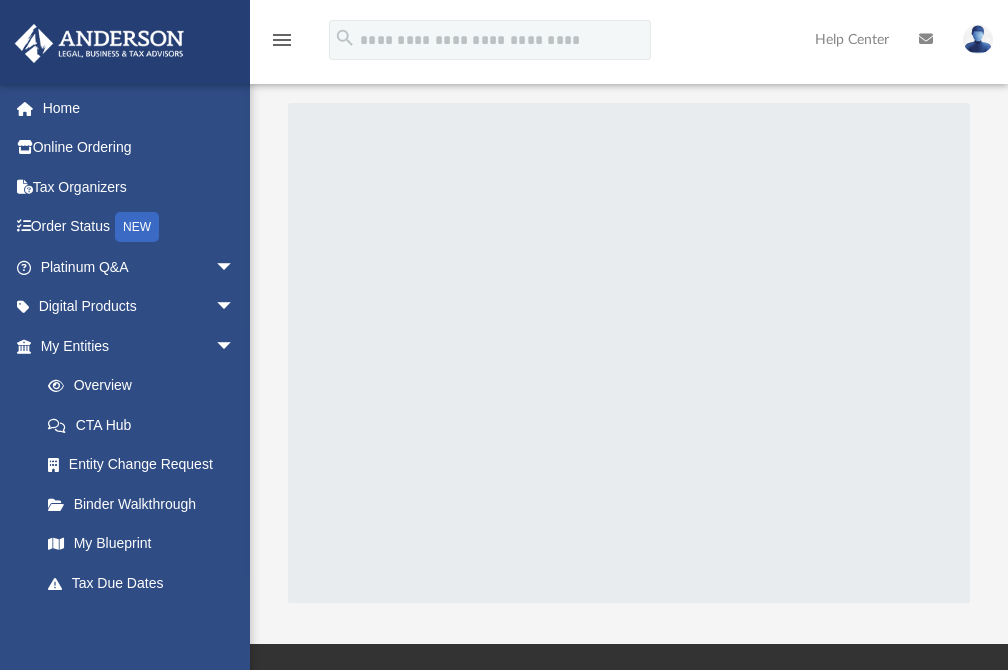 scroll, scrollTop: 0, scrollLeft: 0, axis: both 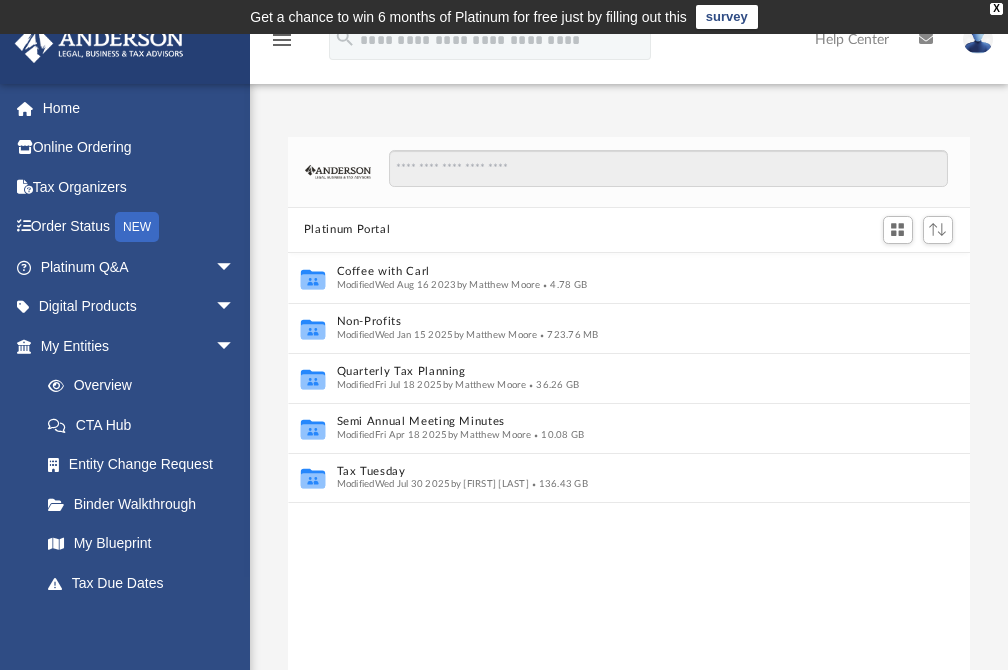 click at bounding box center (978, 39) 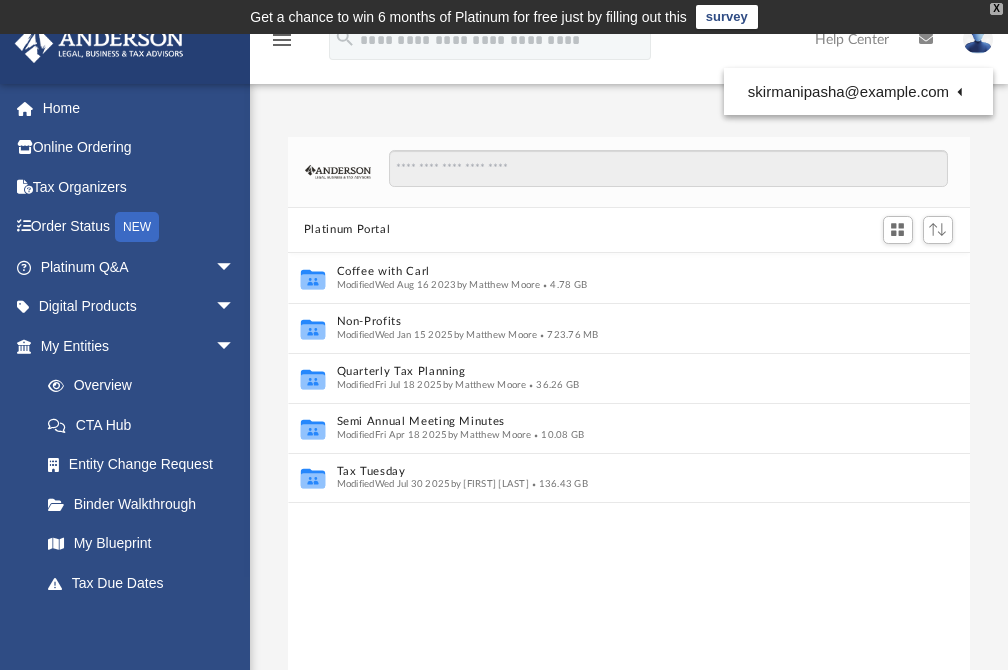 click on "X" at bounding box center [996, 9] 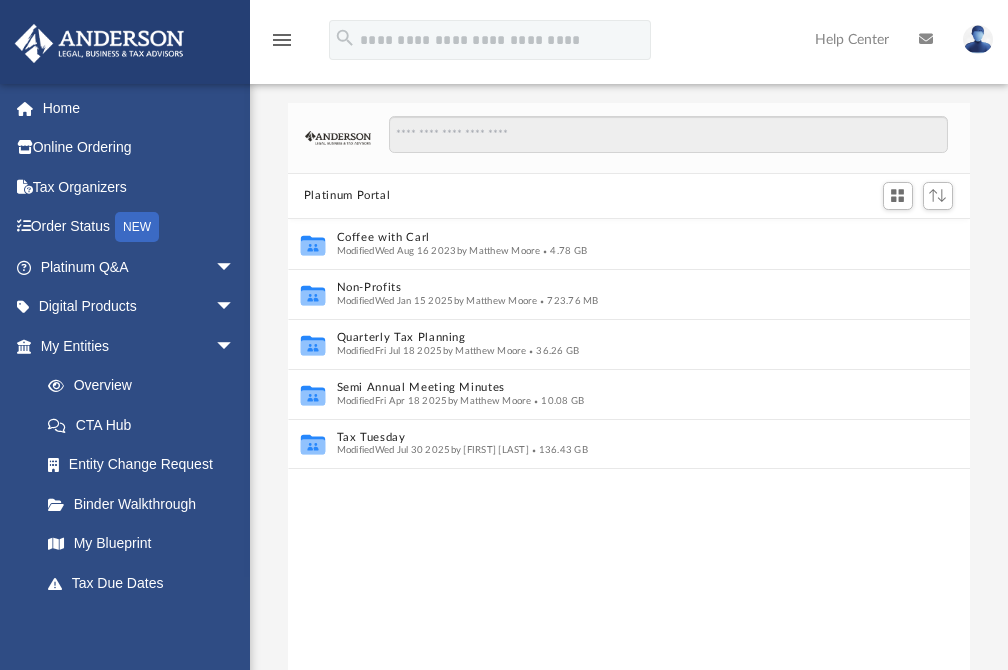 click on "menu" at bounding box center (282, 40) 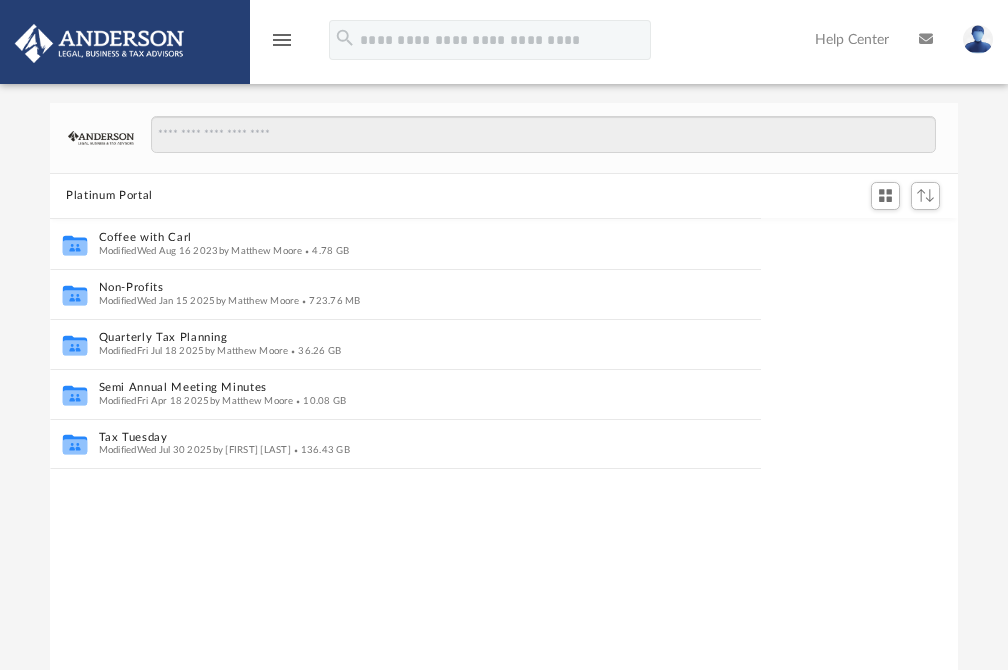 scroll, scrollTop: 16, scrollLeft: 9, axis: both 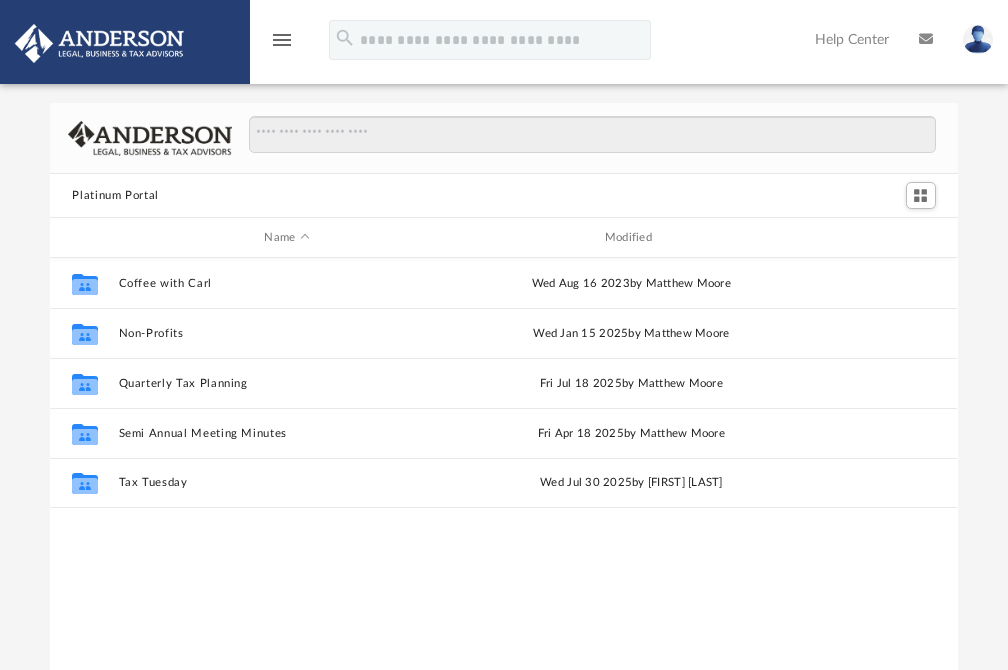 click on "menu" at bounding box center [282, 40] 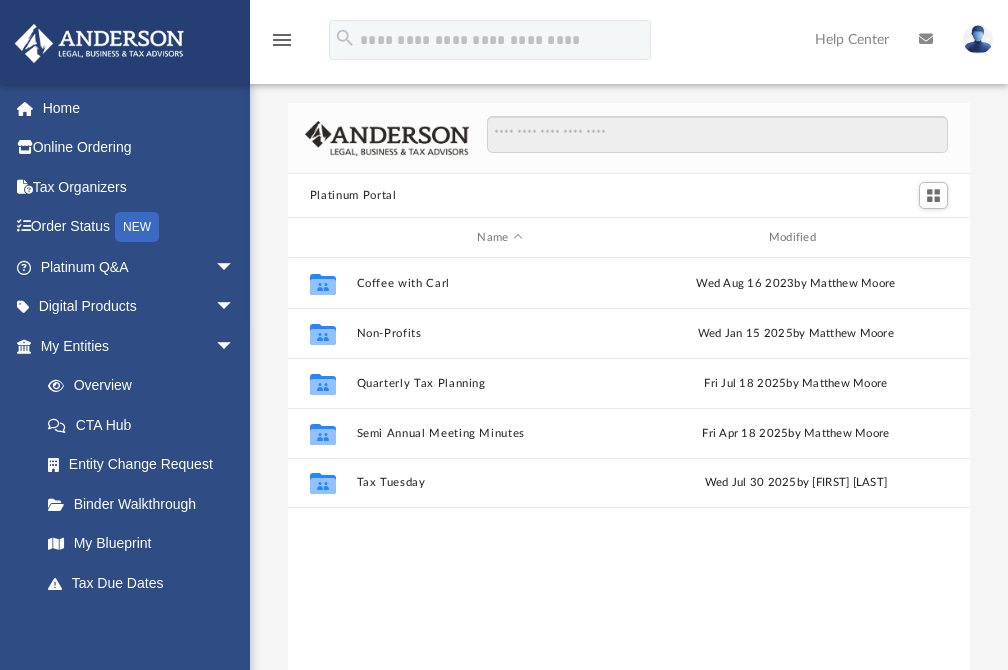 scroll, scrollTop: 440, scrollLeft: 667, axis: both 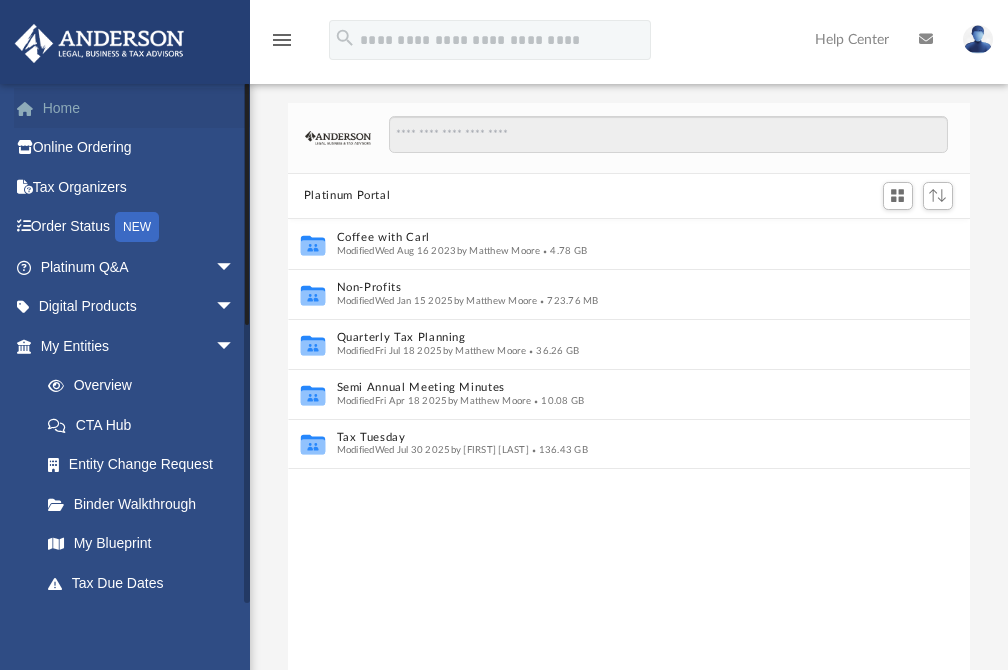 click on "Home" at bounding box center [139, 108] 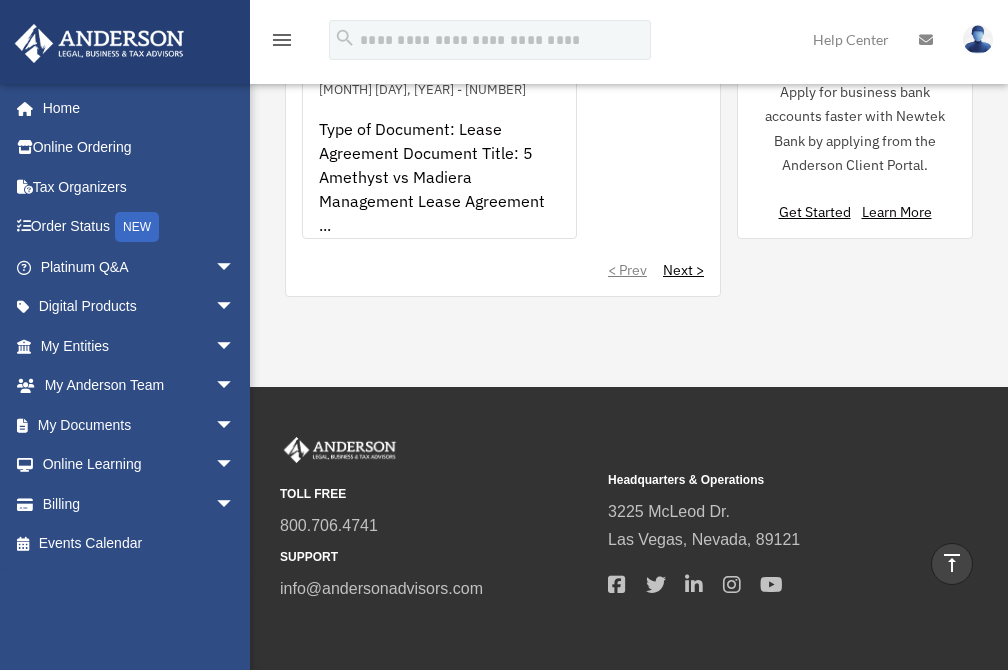 scroll, scrollTop: 2046, scrollLeft: 0, axis: vertical 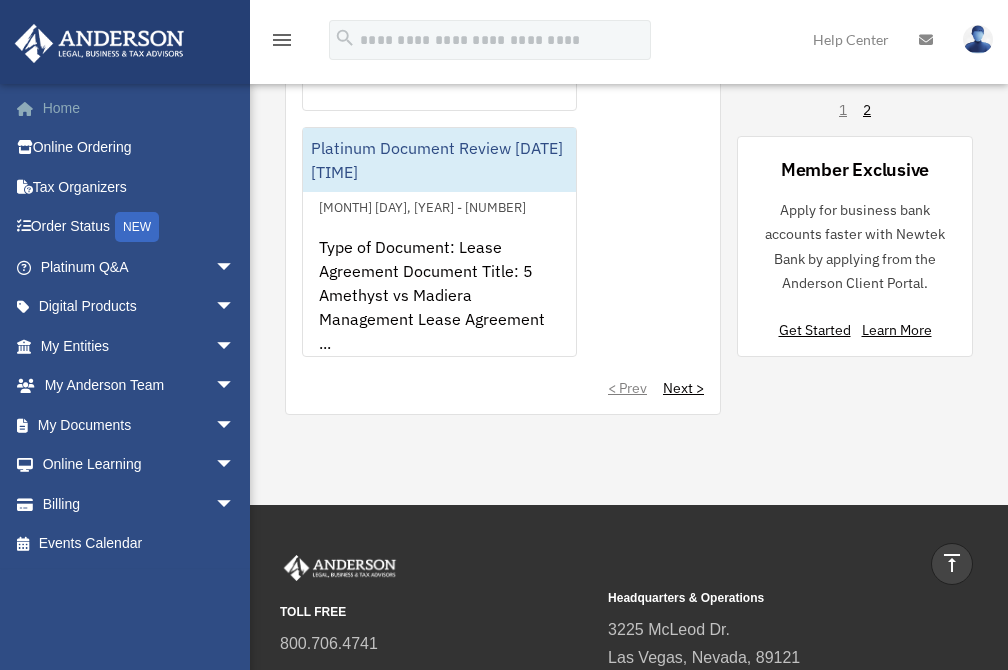 click on "Home" at bounding box center [139, 108] 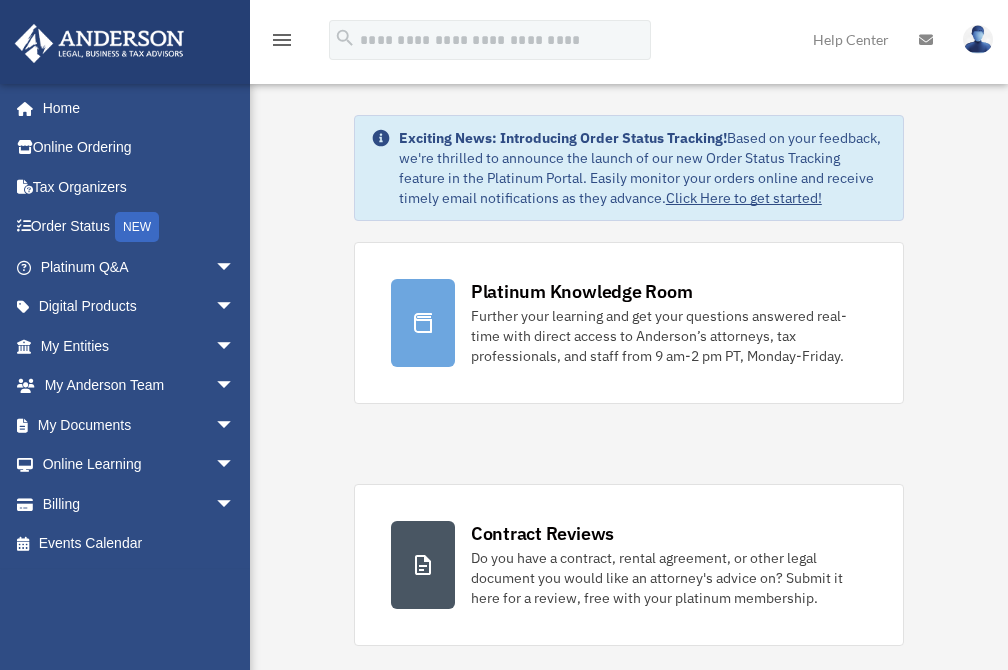 scroll, scrollTop: 0, scrollLeft: 0, axis: both 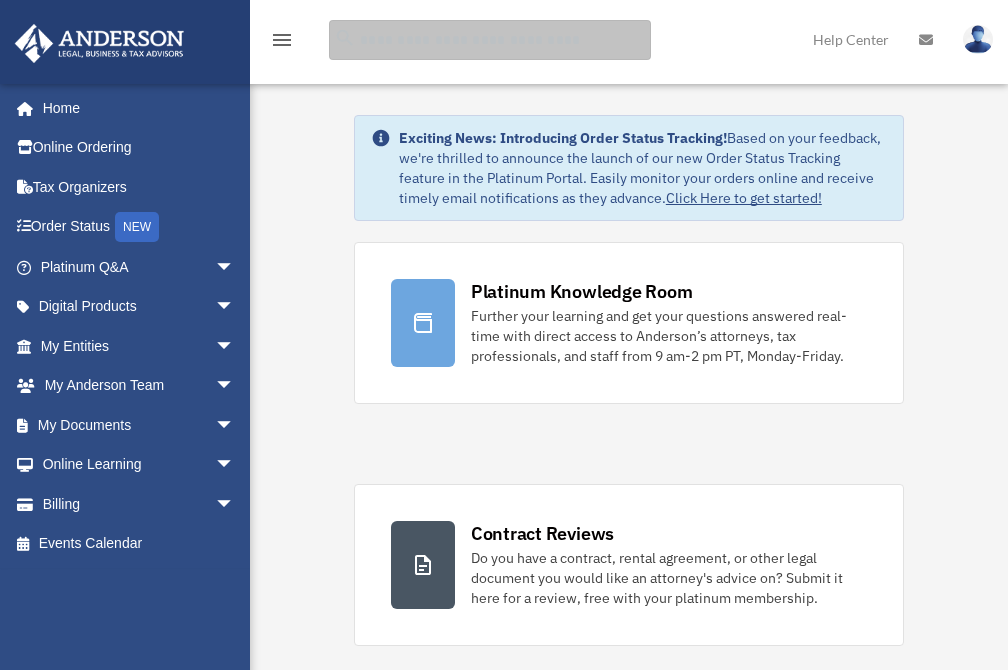 click at bounding box center (490, 40) 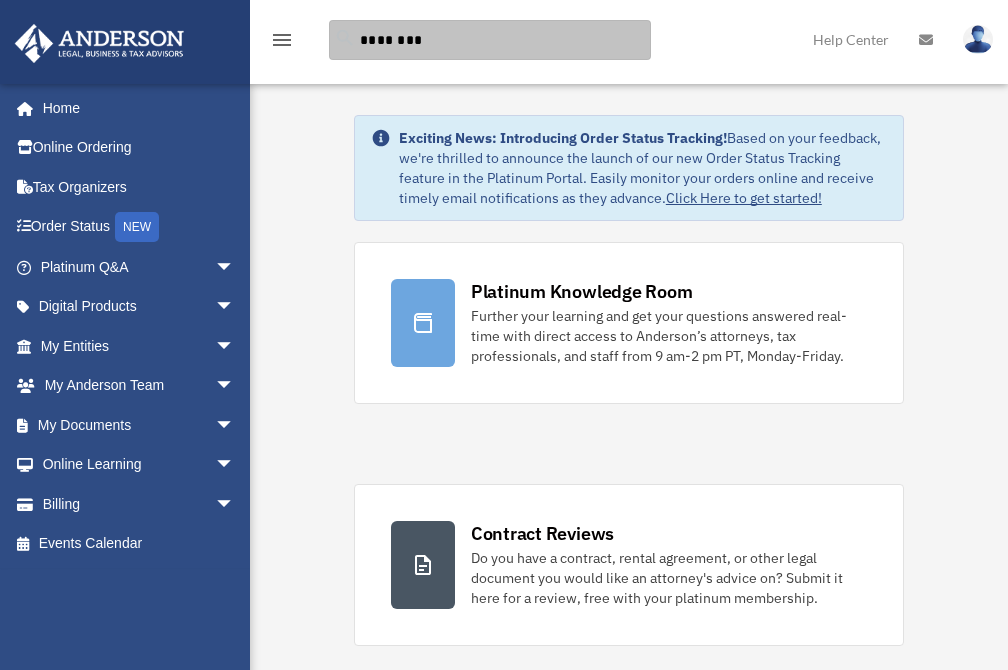type on "********" 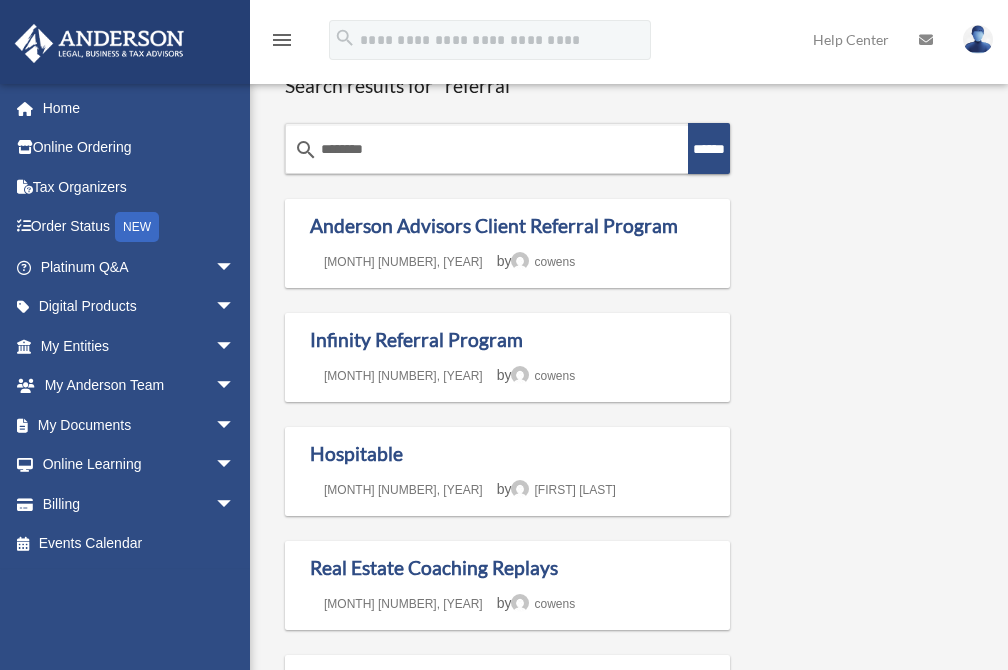scroll, scrollTop: 0, scrollLeft: 0, axis: both 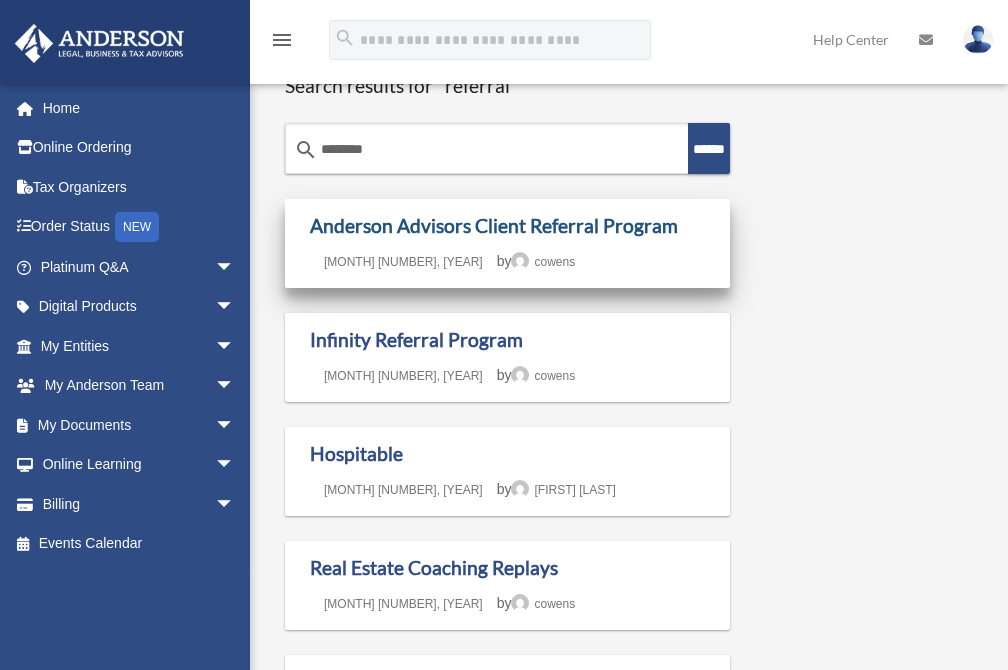 click on "Anderson Advisors Client Referral Program" at bounding box center (494, 225) 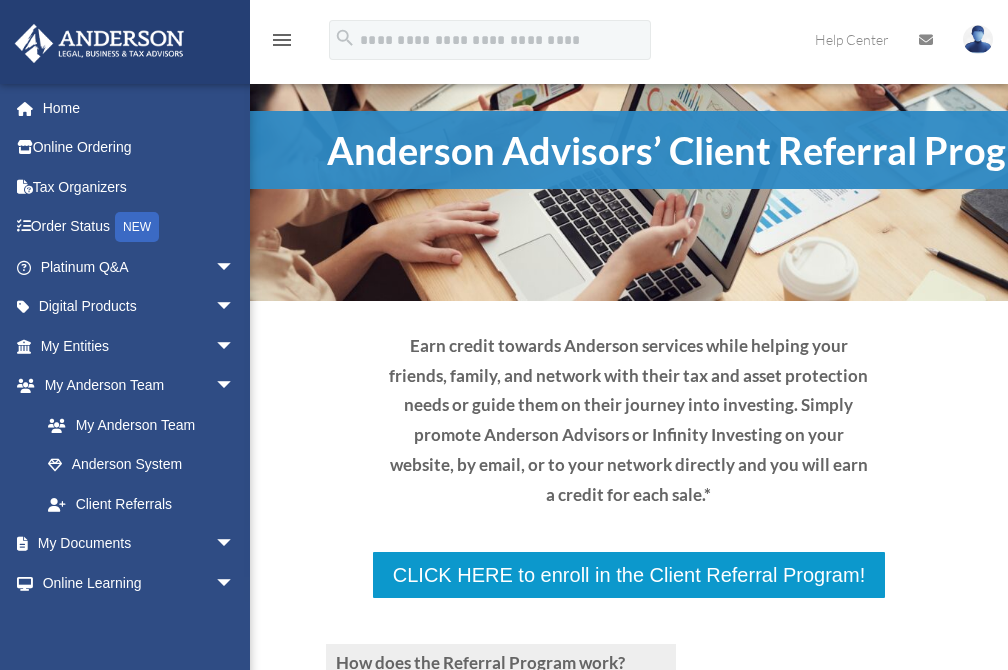 scroll, scrollTop: 0, scrollLeft: 0, axis: both 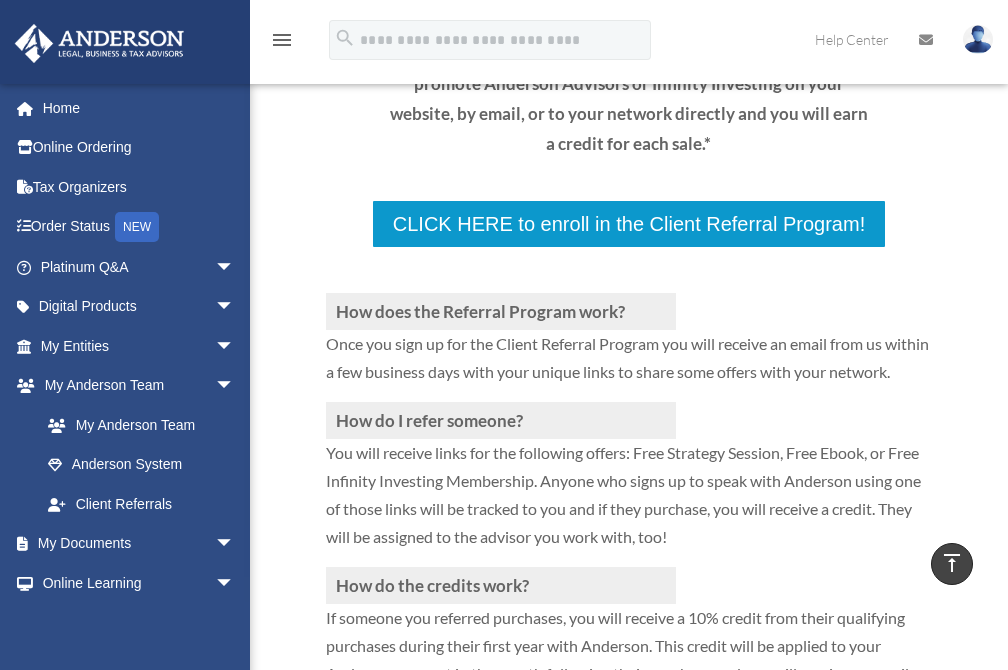 click on "Once you sign up for the Client Referral Program you will receive an email from us within a few business days with your unique links to share some offers with your network." at bounding box center [629, 366] 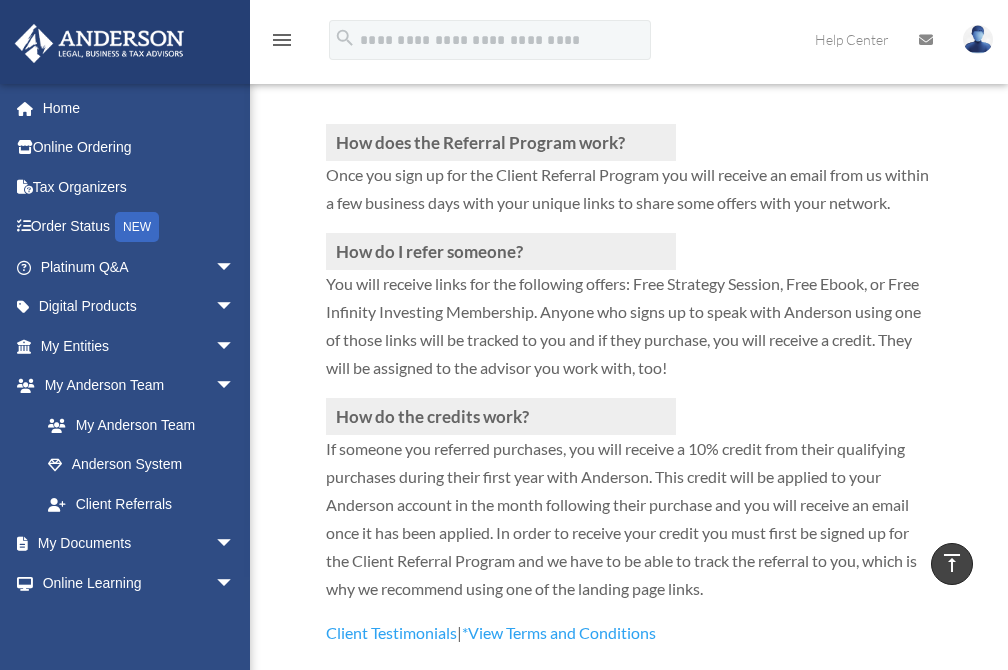 scroll, scrollTop: 473, scrollLeft: 0, axis: vertical 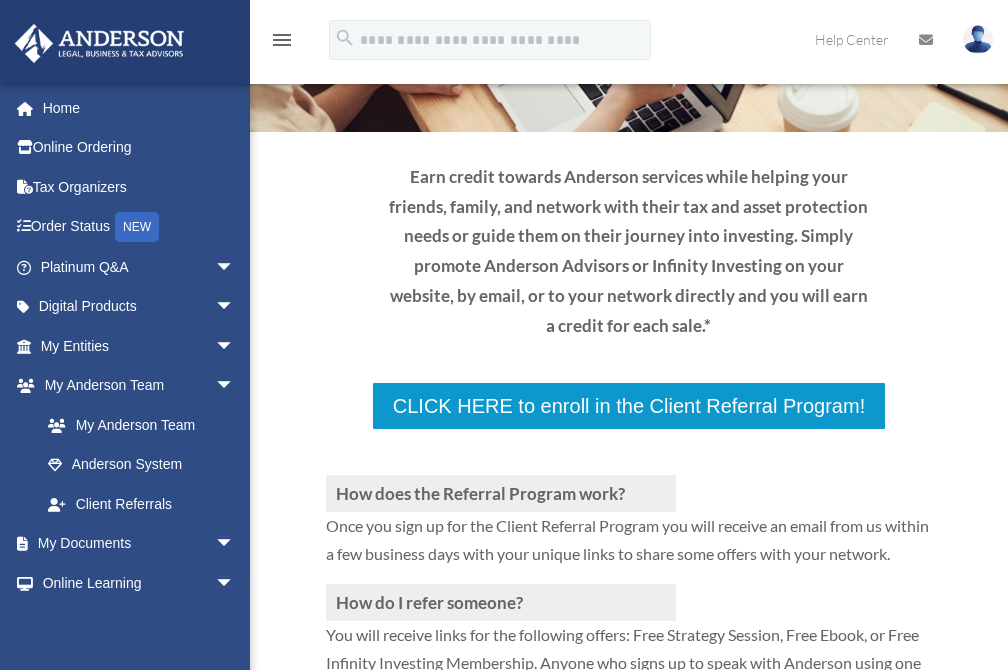 click on "Once you sign up for the Client Referral Program you will receive an email from us within a few business days with your unique links to share some offers with your network." at bounding box center [629, 548] 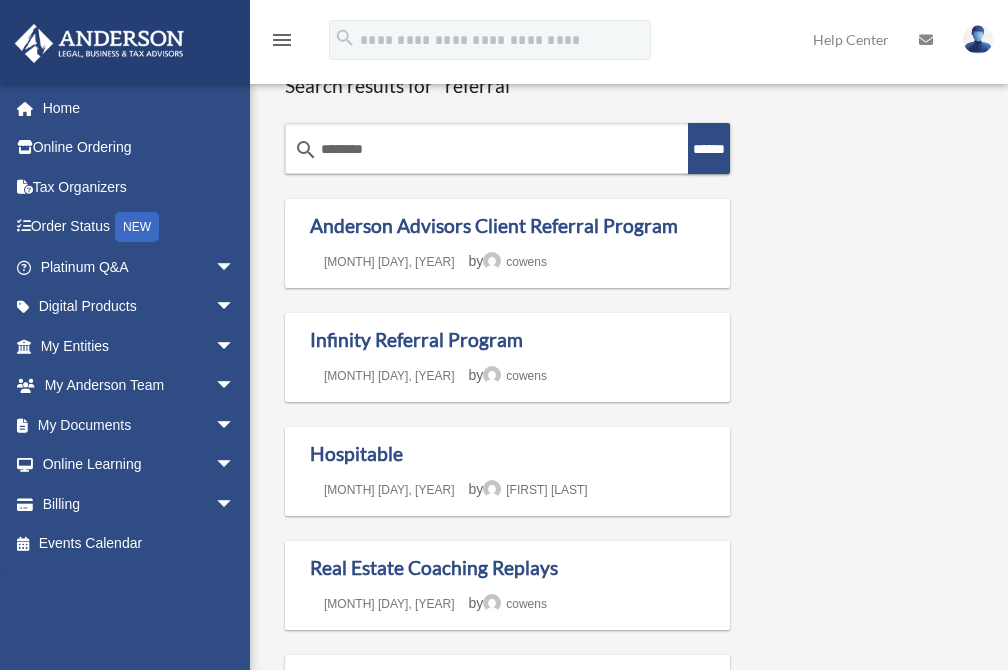 scroll, scrollTop: 0, scrollLeft: 0, axis: both 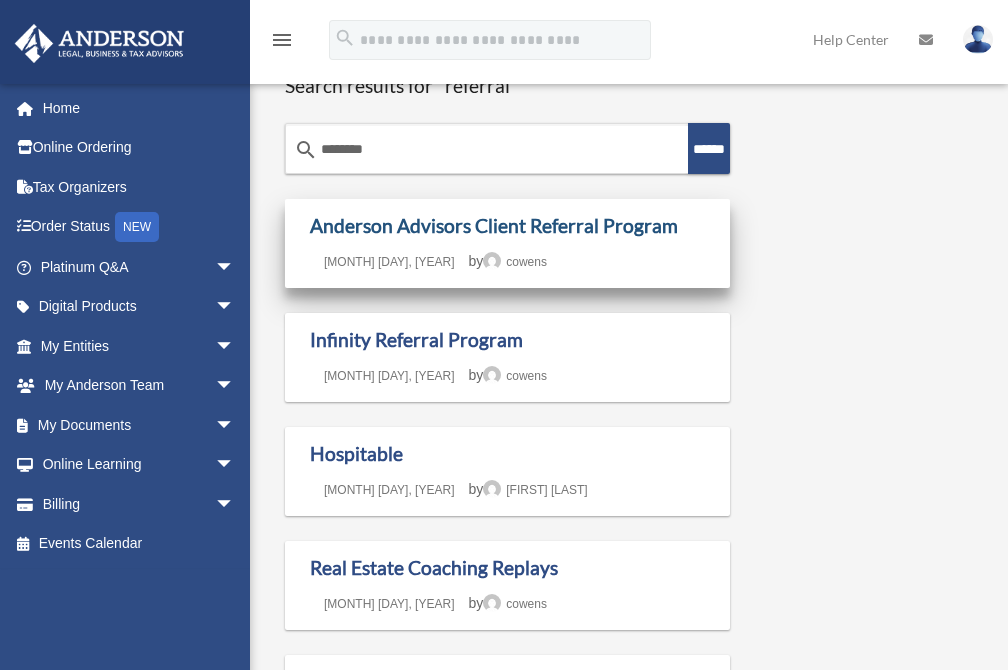 click on "Anderson Advisors Client Referral Program" at bounding box center [494, 225] 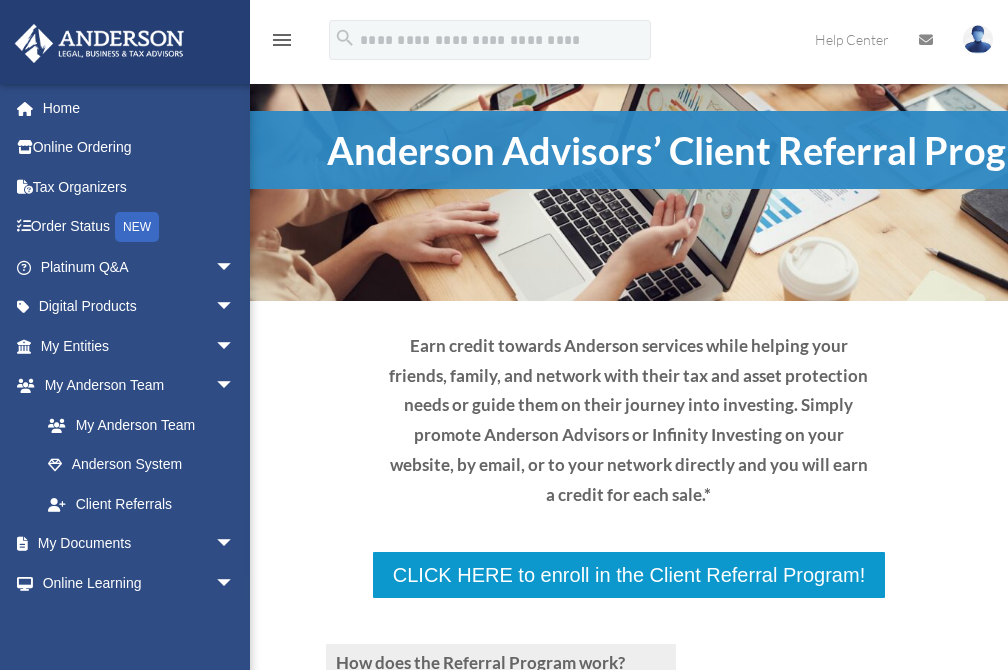 scroll, scrollTop: 0, scrollLeft: 0, axis: both 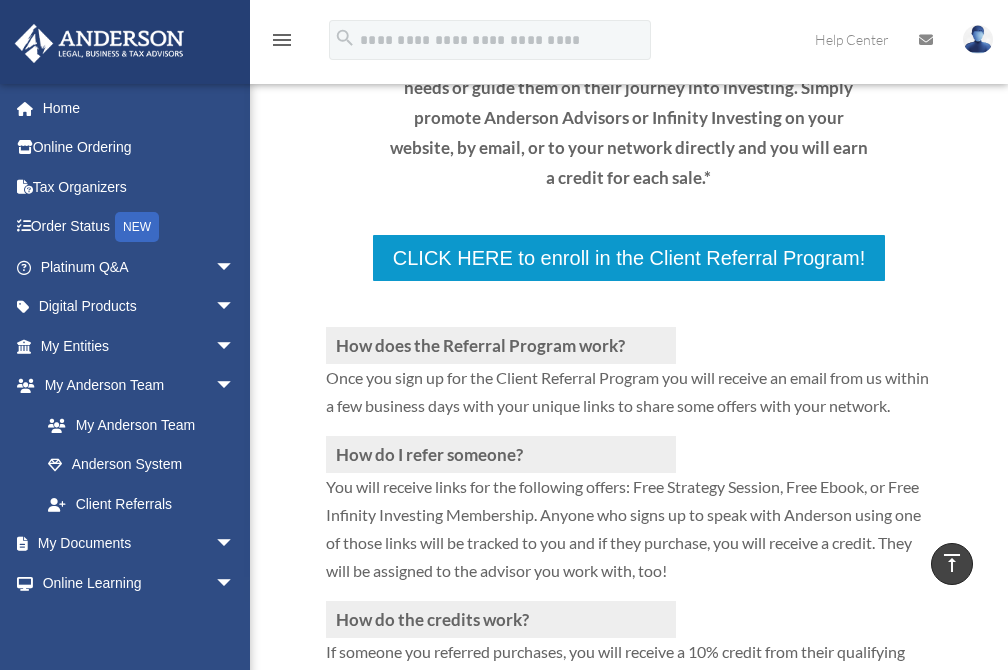 click on "Once you sign up for the Client Referral Program you will receive an email from us within a few business days with your unique links to share some offers with your network." at bounding box center [629, 400] 